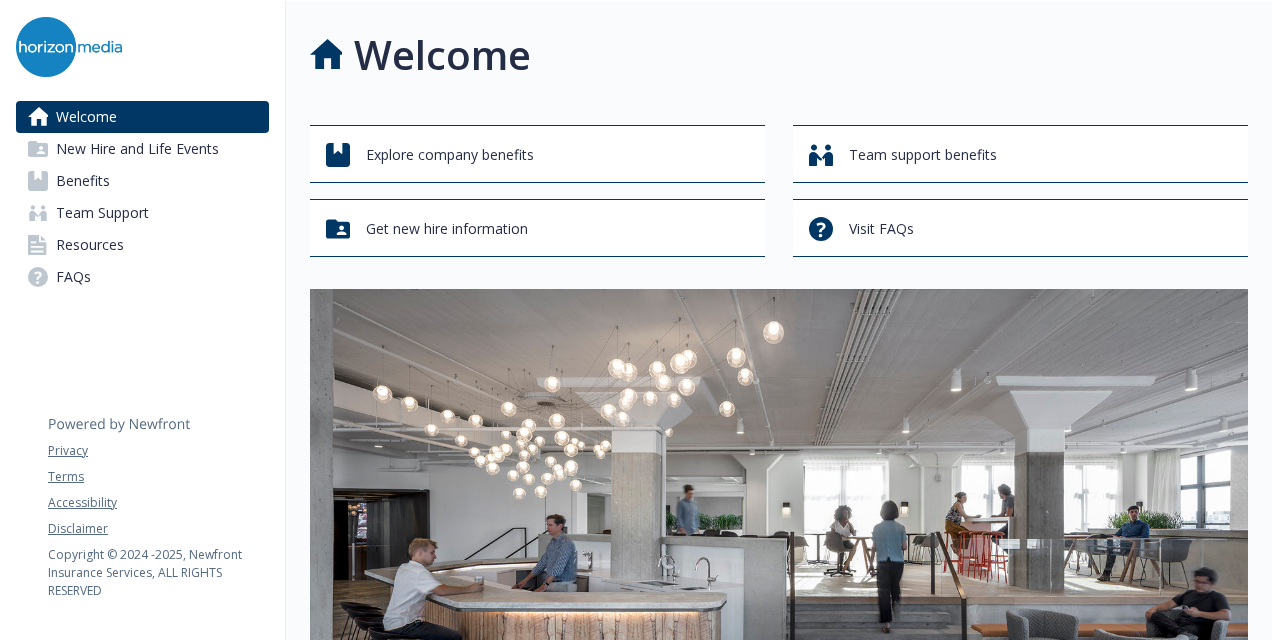 scroll, scrollTop: 0, scrollLeft: 0, axis: both 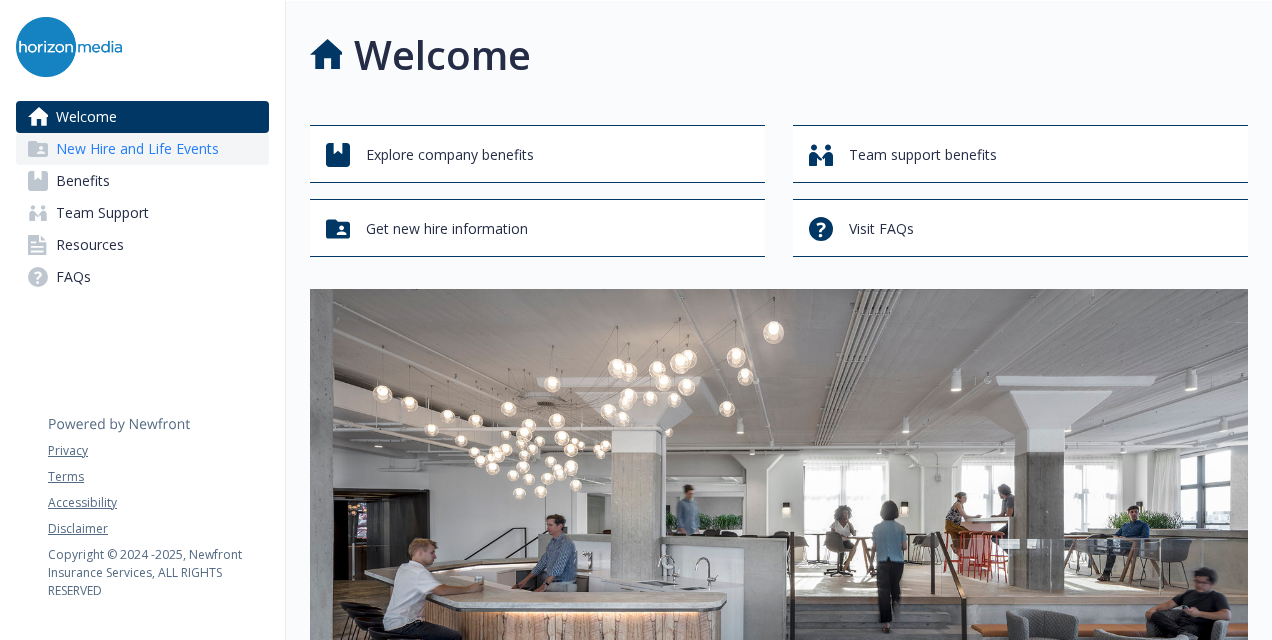 click on "New Hire and Life Events" at bounding box center (137, 149) 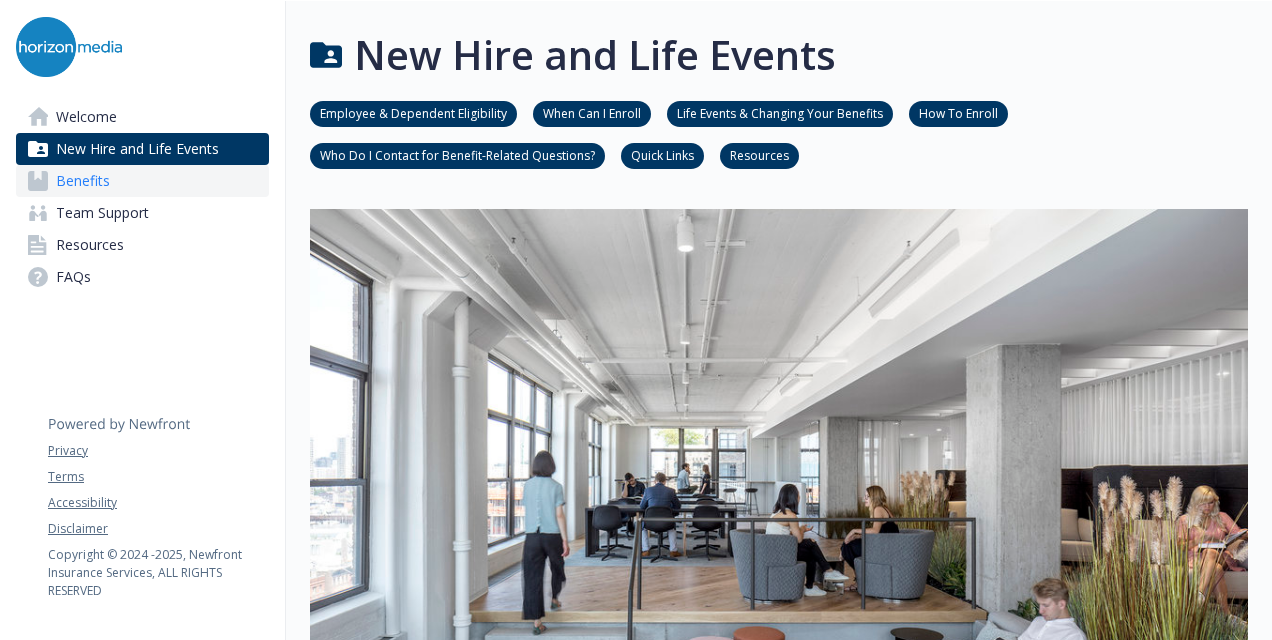 click on "Benefits" at bounding box center (83, 181) 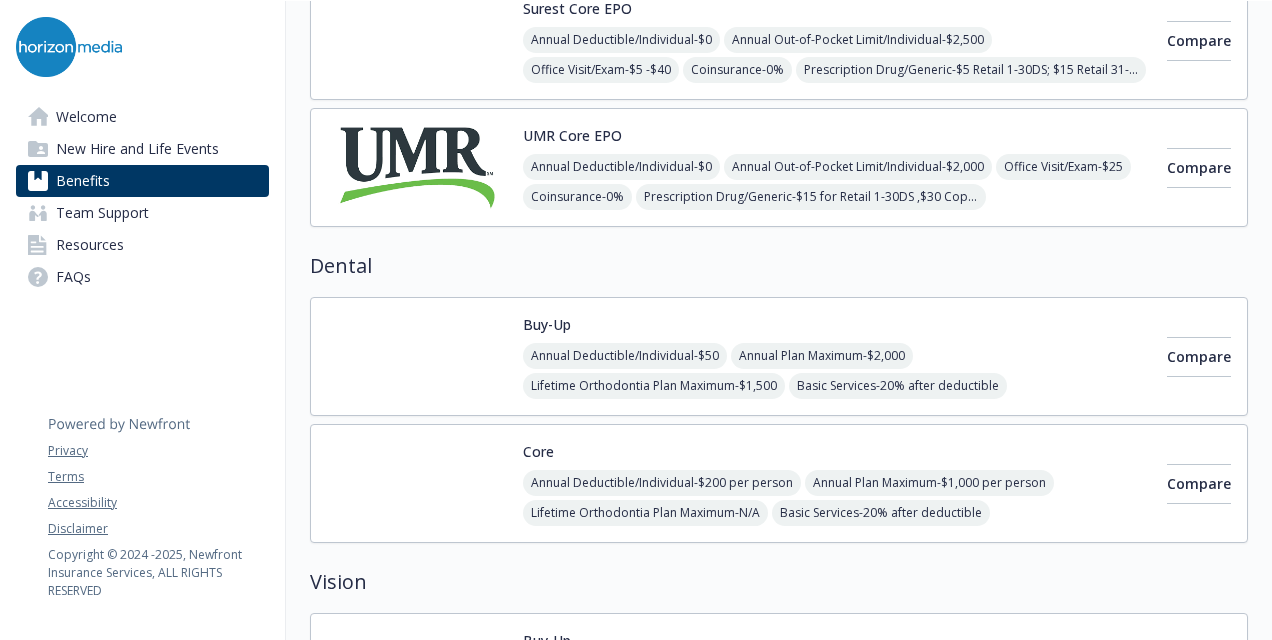 scroll, scrollTop: 532, scrollLeft: 0, axis: vertical 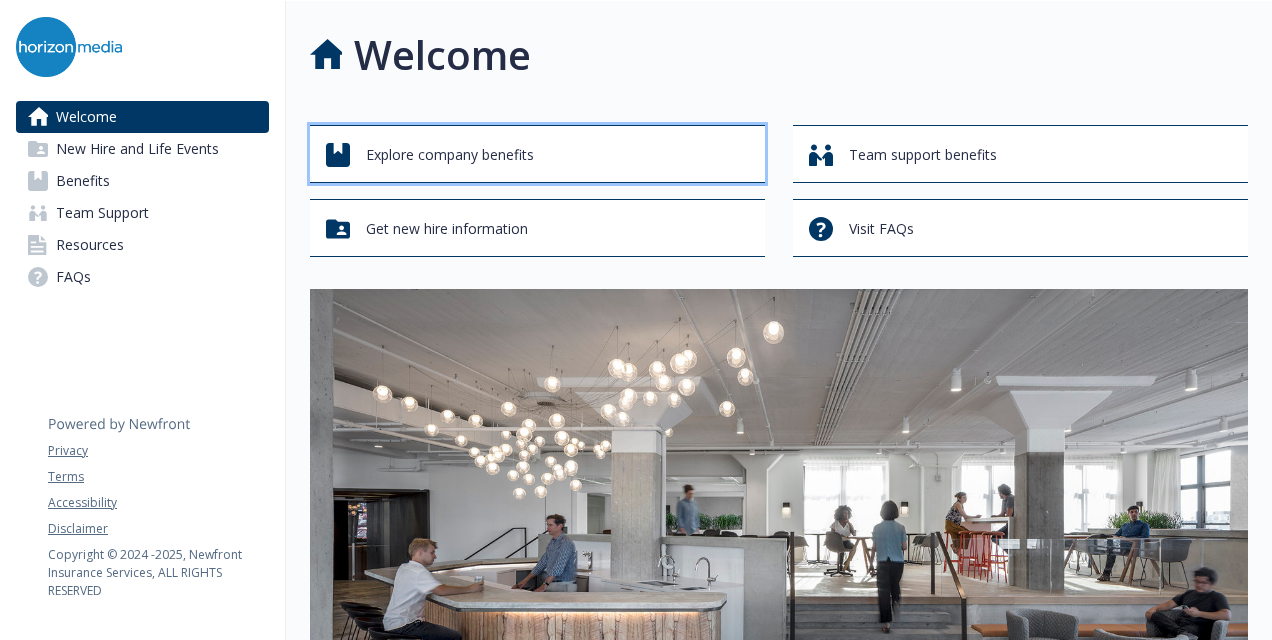 click on "Explore company benefits" at bounding box center (450, 155) 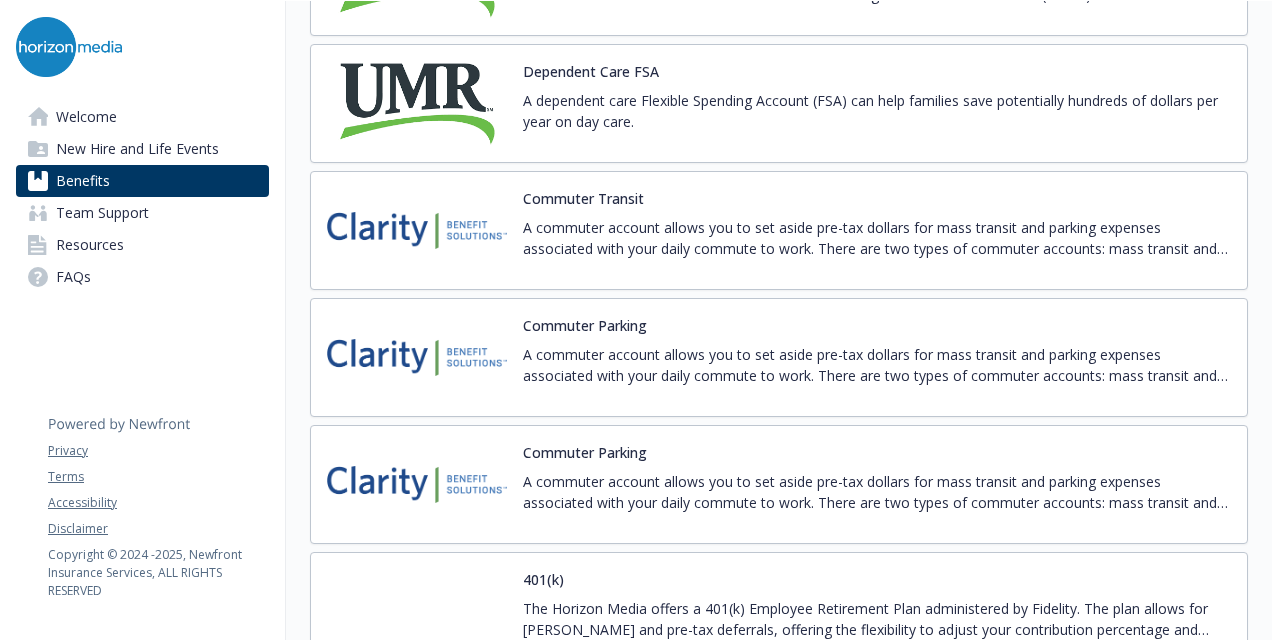 scroll, scrollTop: 3215, scrollLeft: 0, axis: vertical 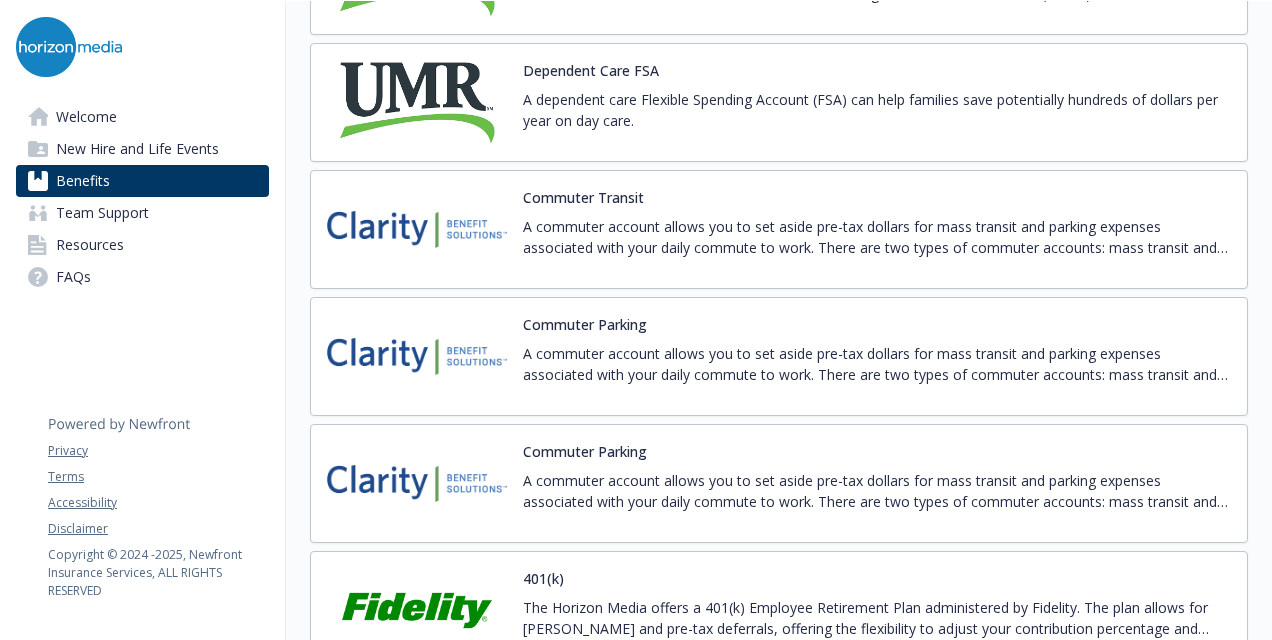 click on "A commuter account allows you to set aside pre-tax dollars for mass transit and parking expenses associated with your daily commute to work.
There are two types of commuter accounts: mass transit and parking. You have the option to enroll in one or both accounts. You choose a monthly election amount for mass transit expenses and parking expenses up to the IRS limit. The money is placed in your account via payroll deduction and then used to pay for eligible commuting expenses." at bounding box center [877, 237] 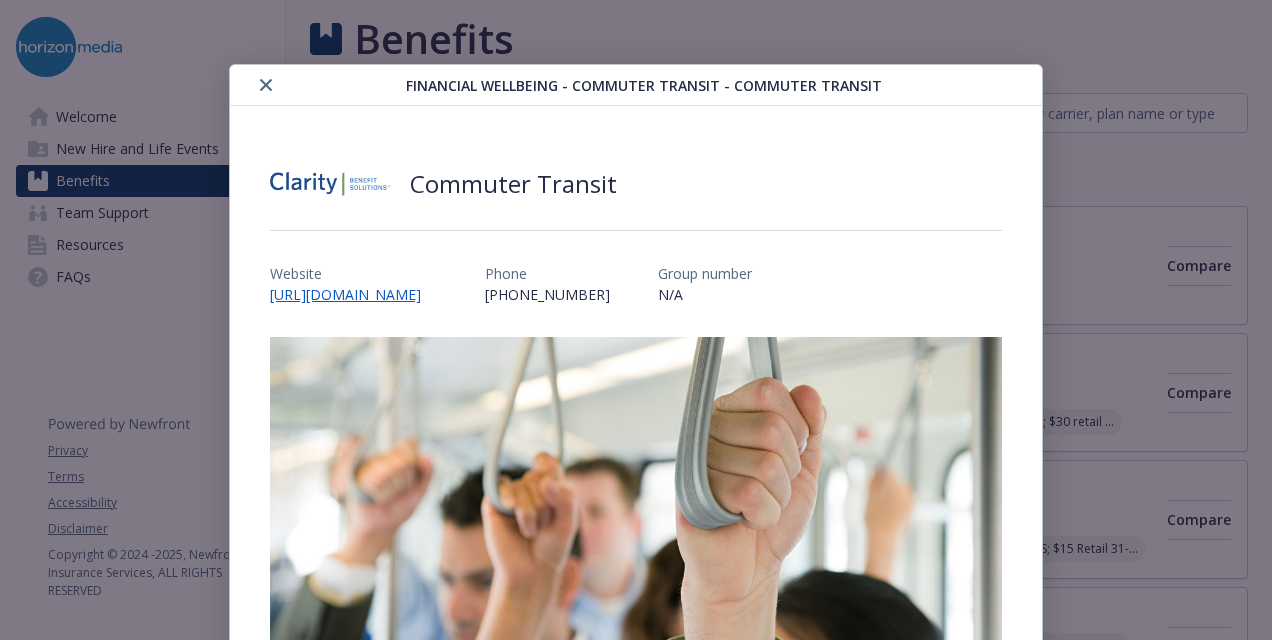 scroll, scrollTop: 3215, scrollLeft: 0, axis: vertical 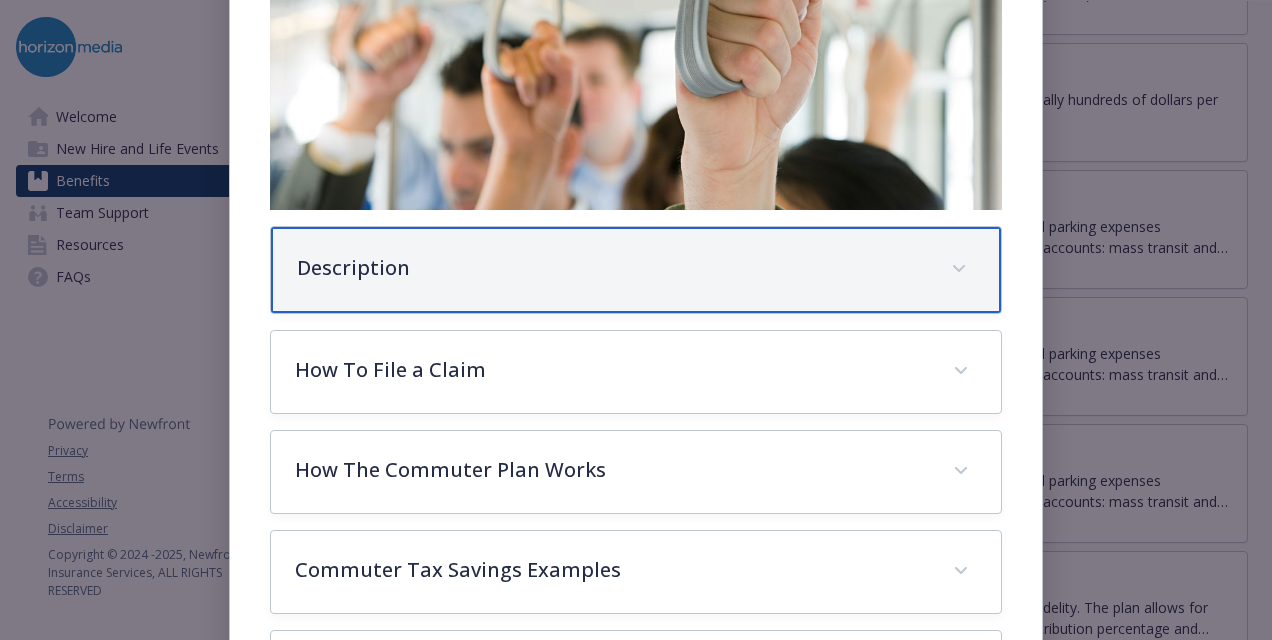 click on "Description" at bounding box center (612, 268) 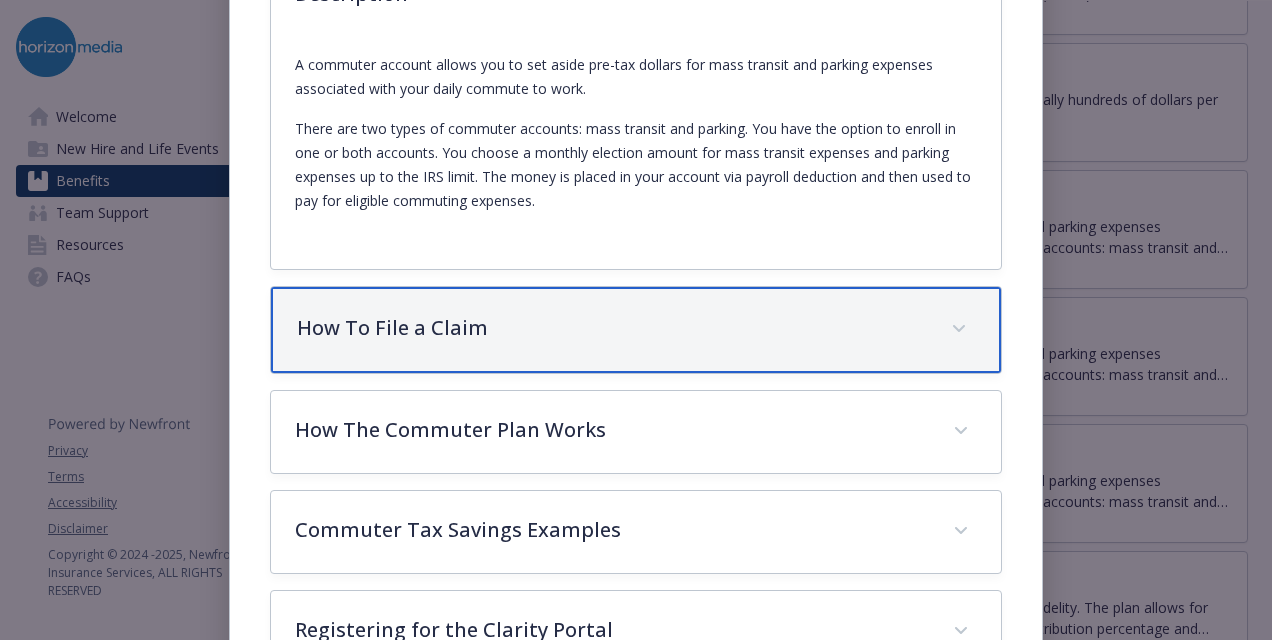 click on "How To File a Claim" at bounding box center [612, 328] 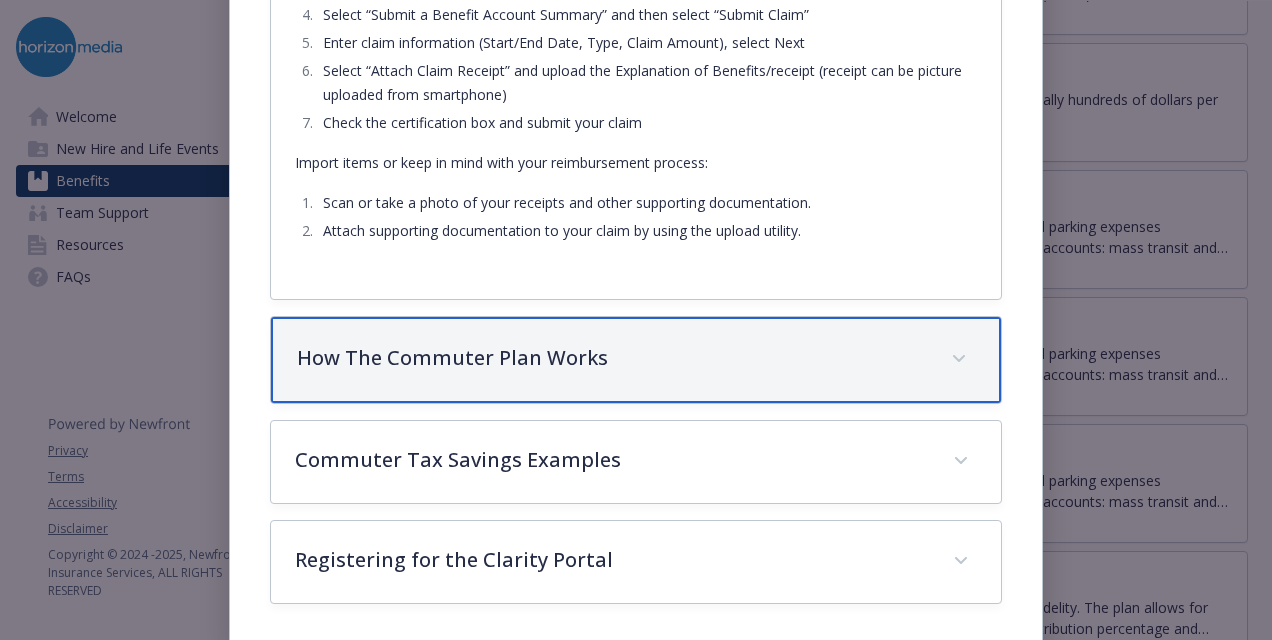 click on "How The Commuter Plan Works" at bounding box center [636, 360] 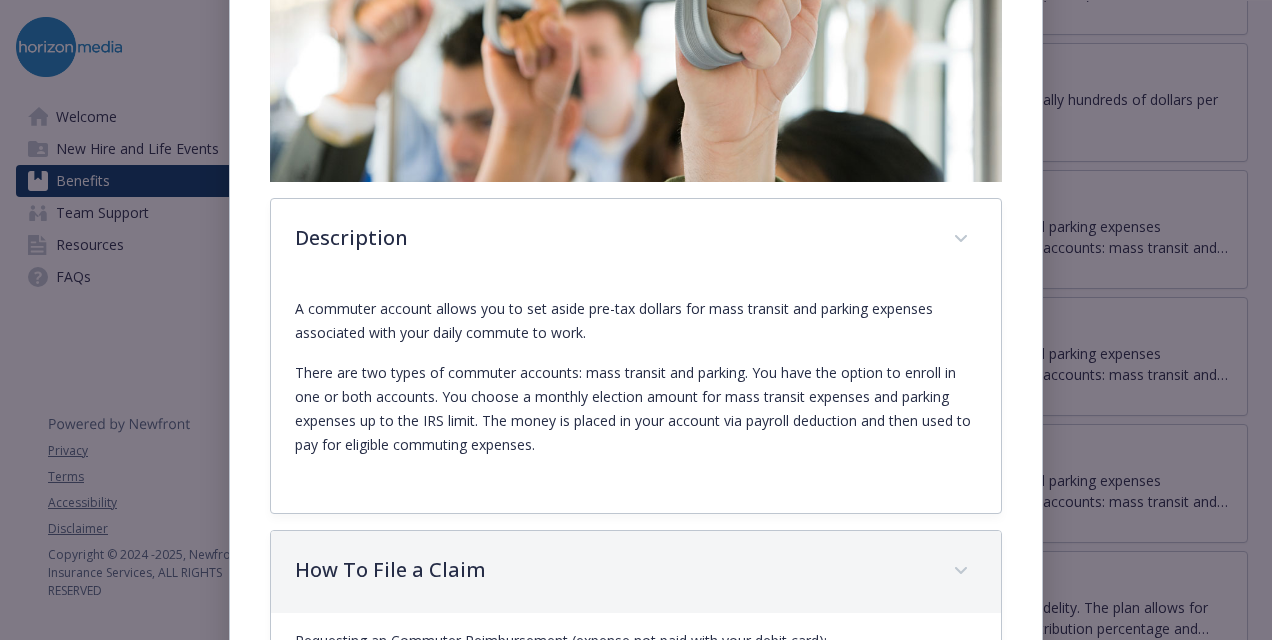 scroll, scrollTop: 460, scrollLeft: 0, axis: vertical 